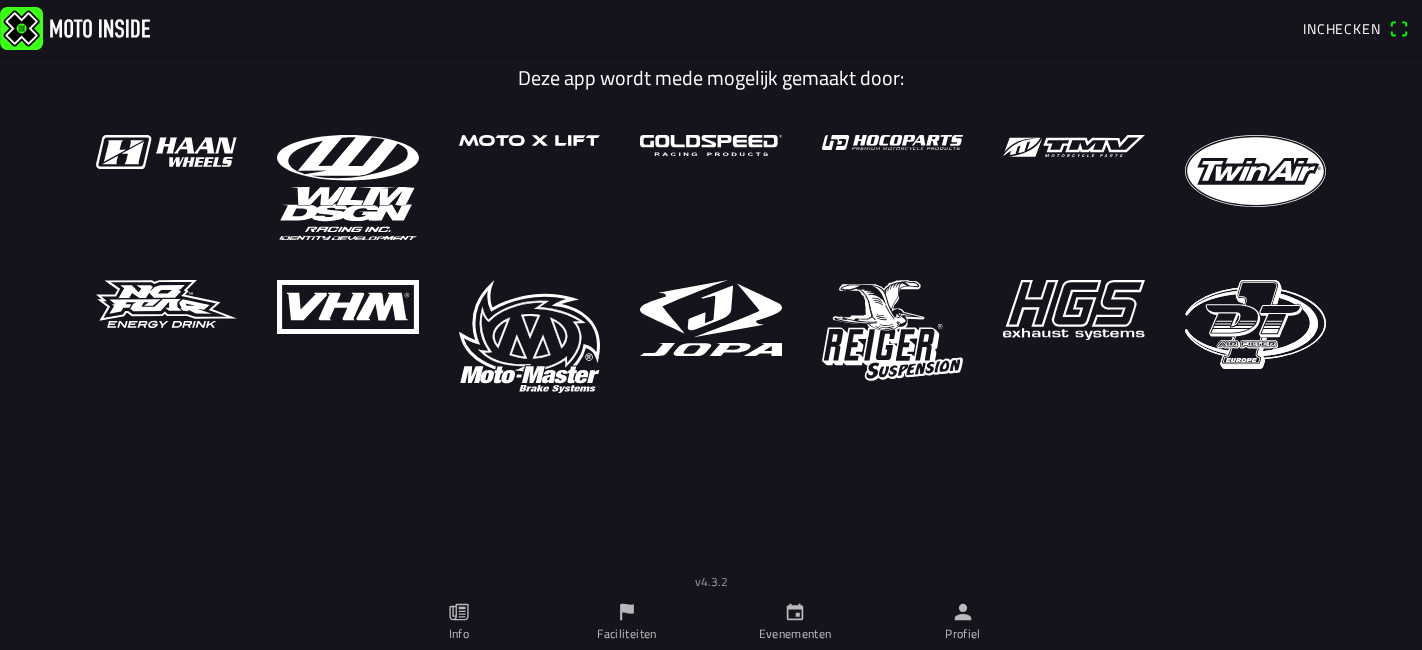 scroll, scrollTop: 0, scrollLeft: 0, axis: both 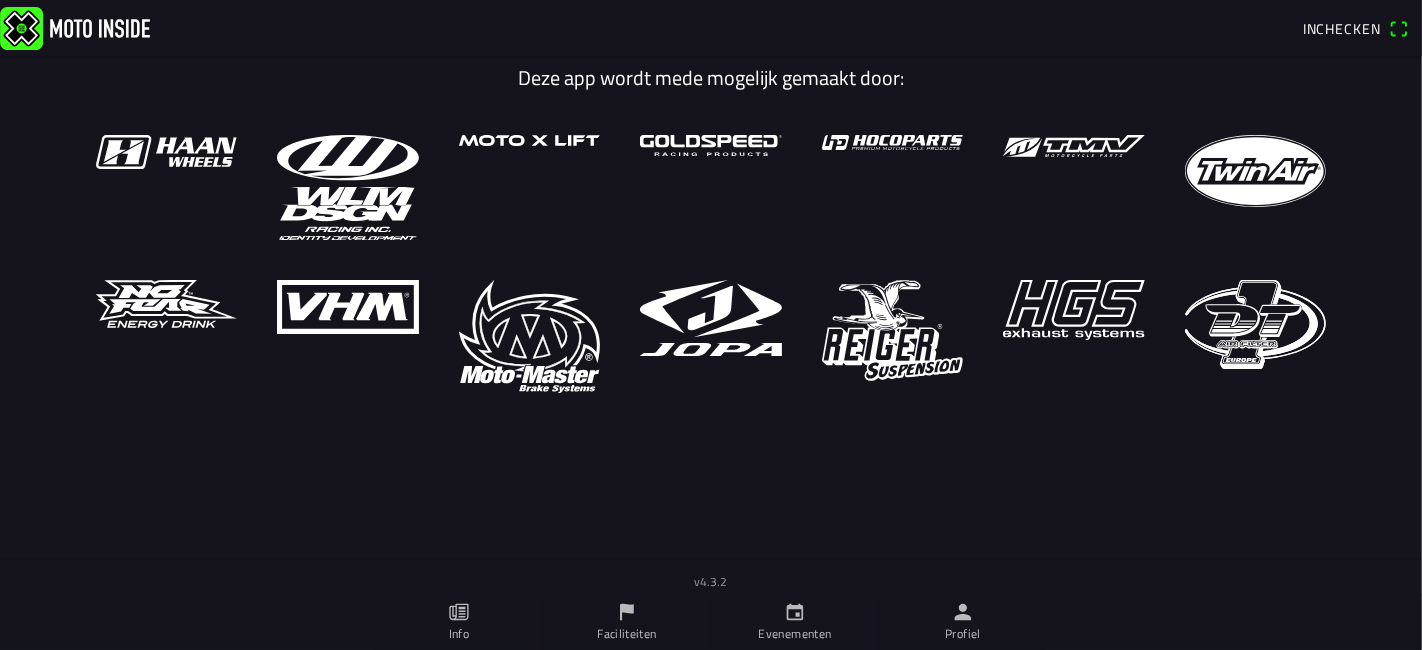 click on "Profiel" 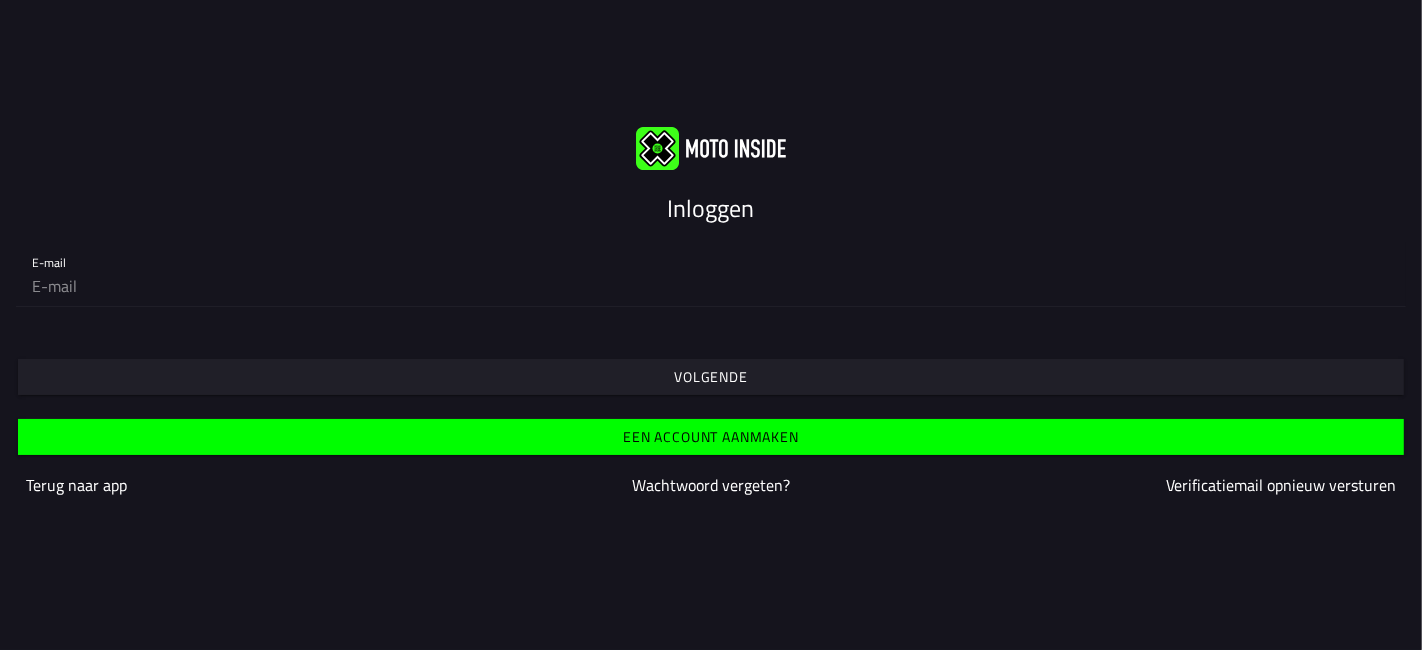 click 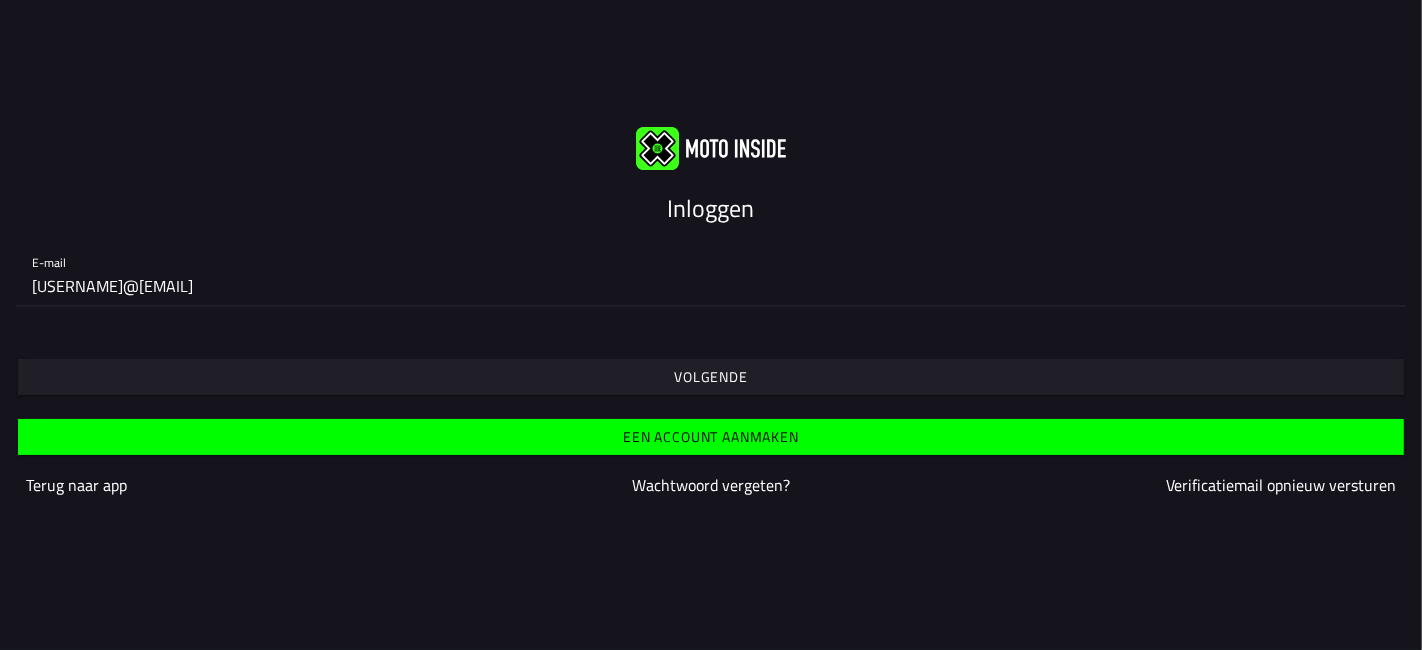 type on "[USERNAME]@[EMAIL]" 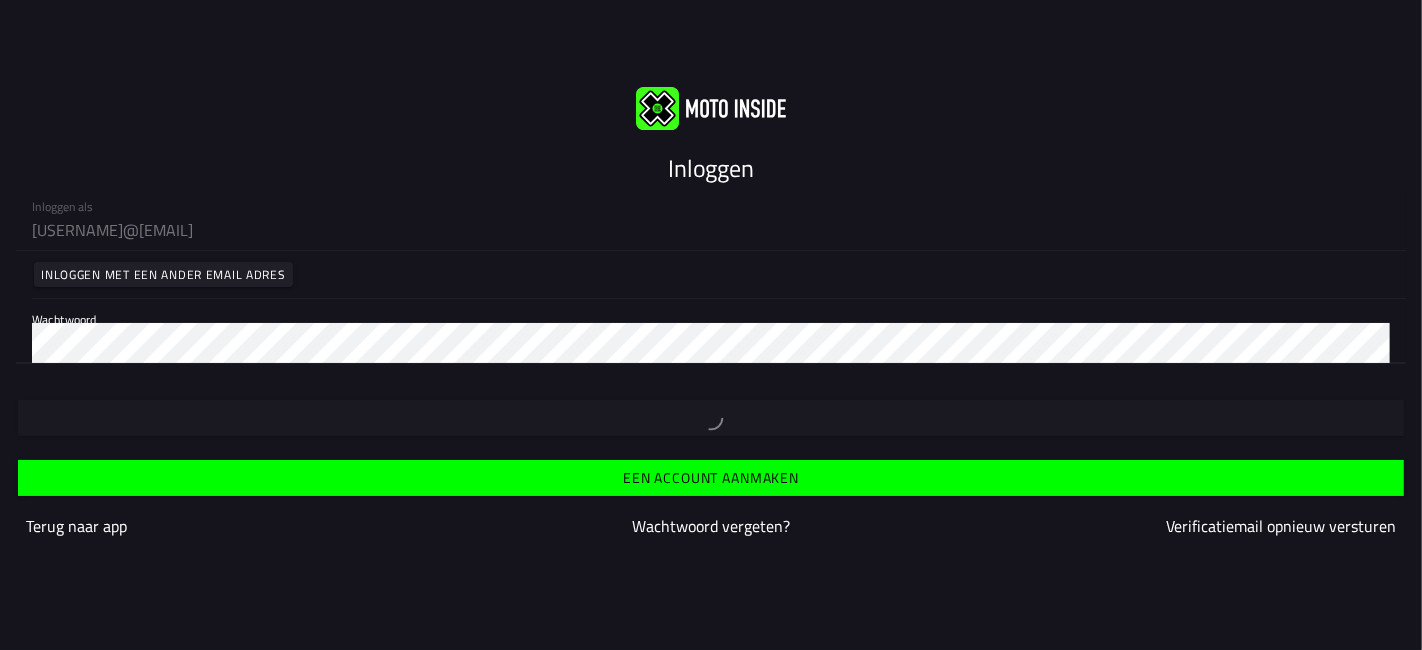 type 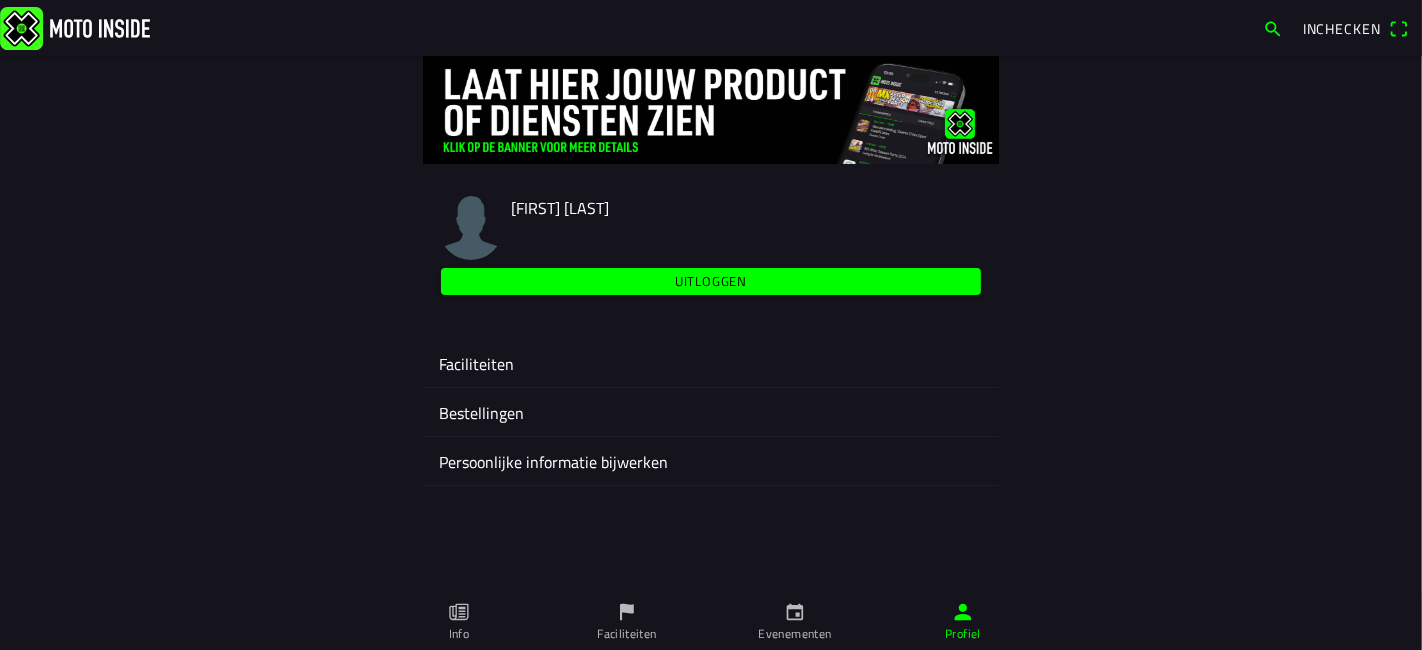 click on "Faciliteiten" 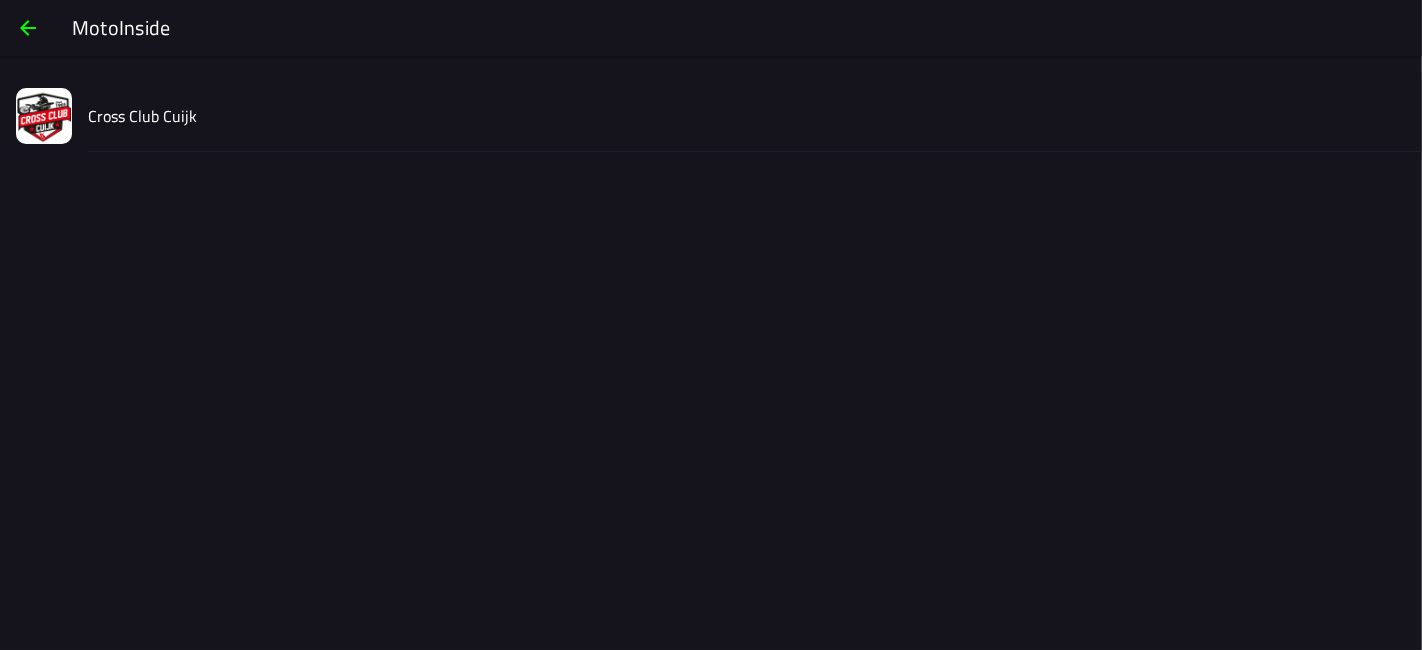 click on "Cross Club Cuijk" 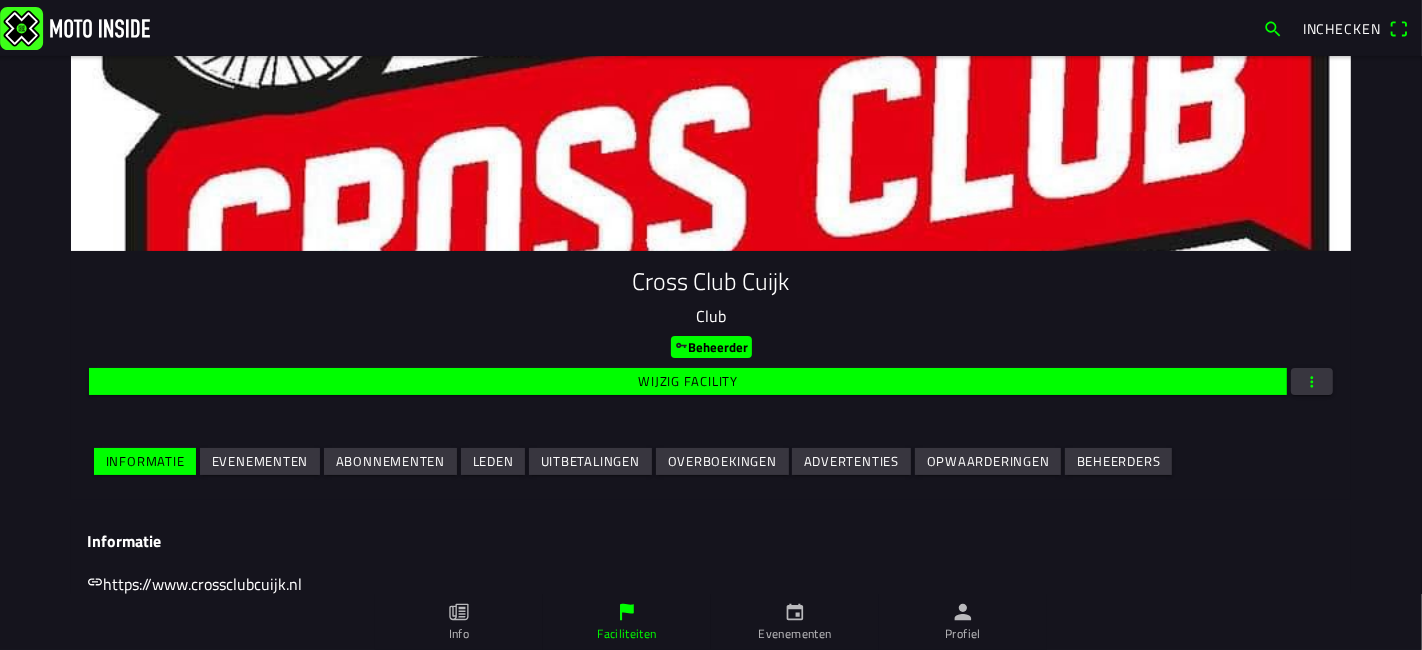 click on "Evenementen" at bounding box center (260, 461) 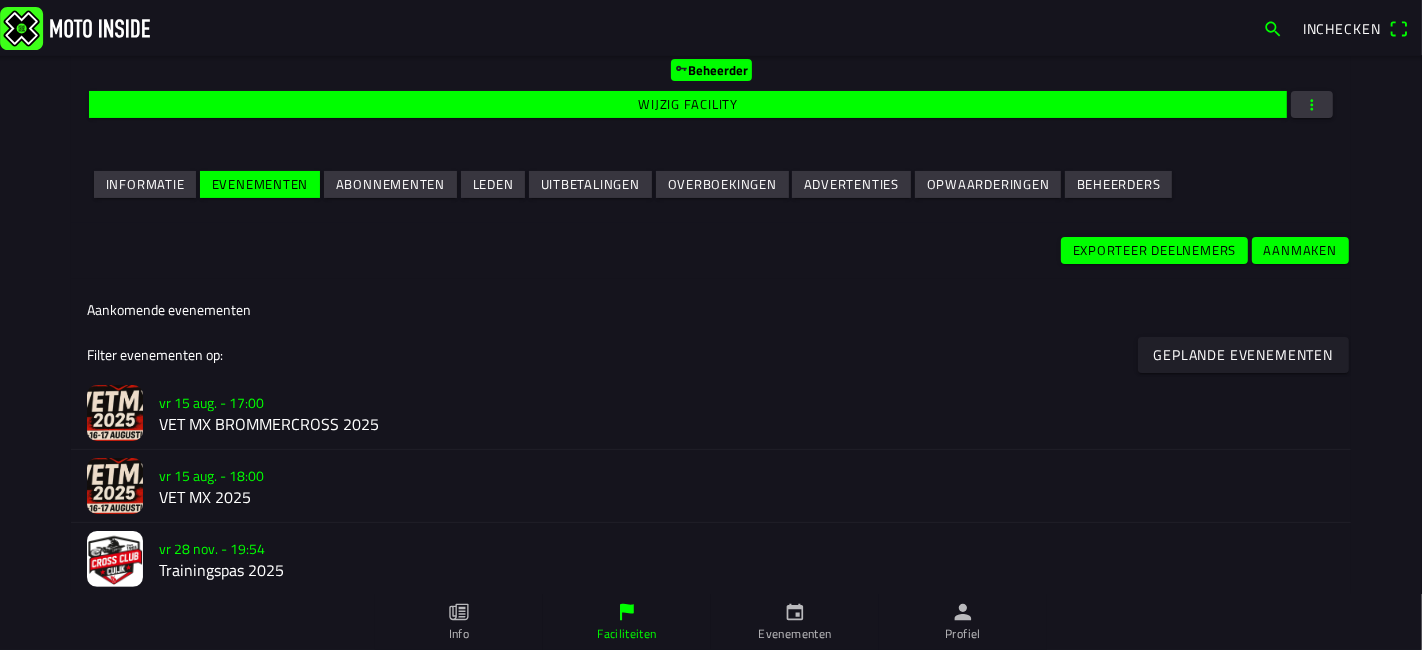 scroll, scrollTop: 555, scrollLeft: 0, axis: vertical 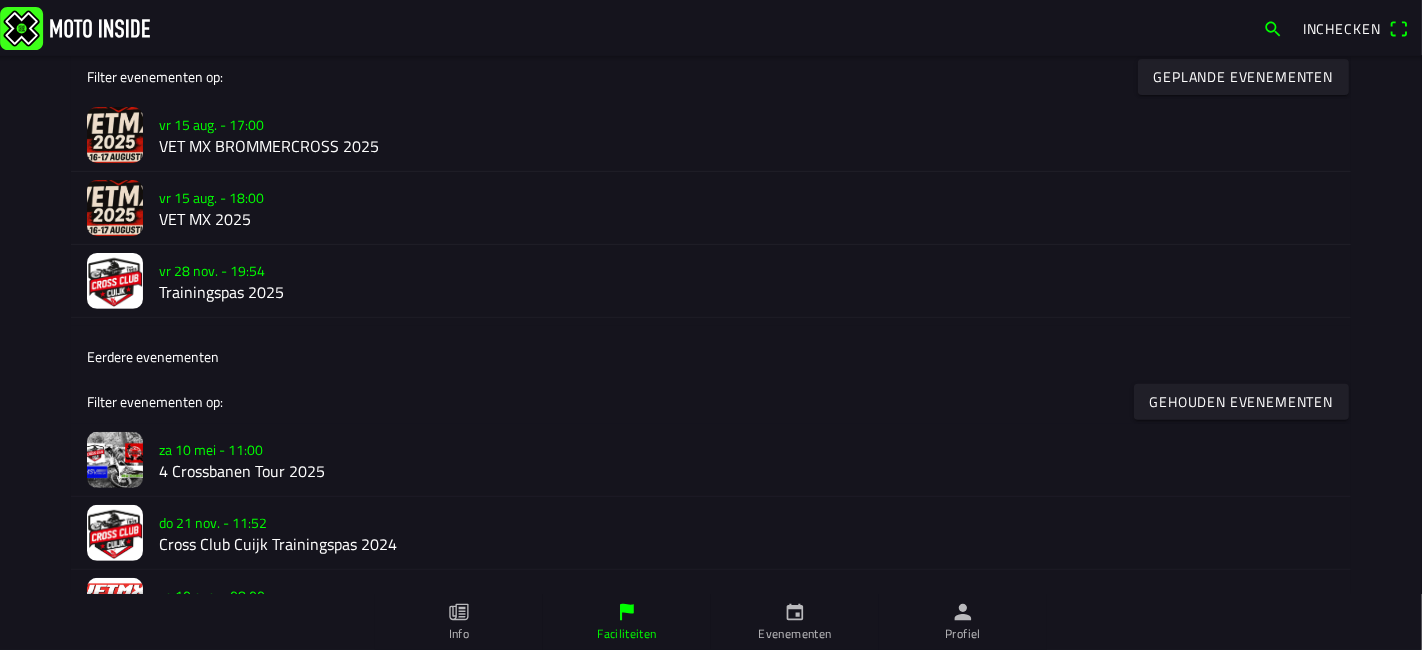 click on "VET MX 2025" 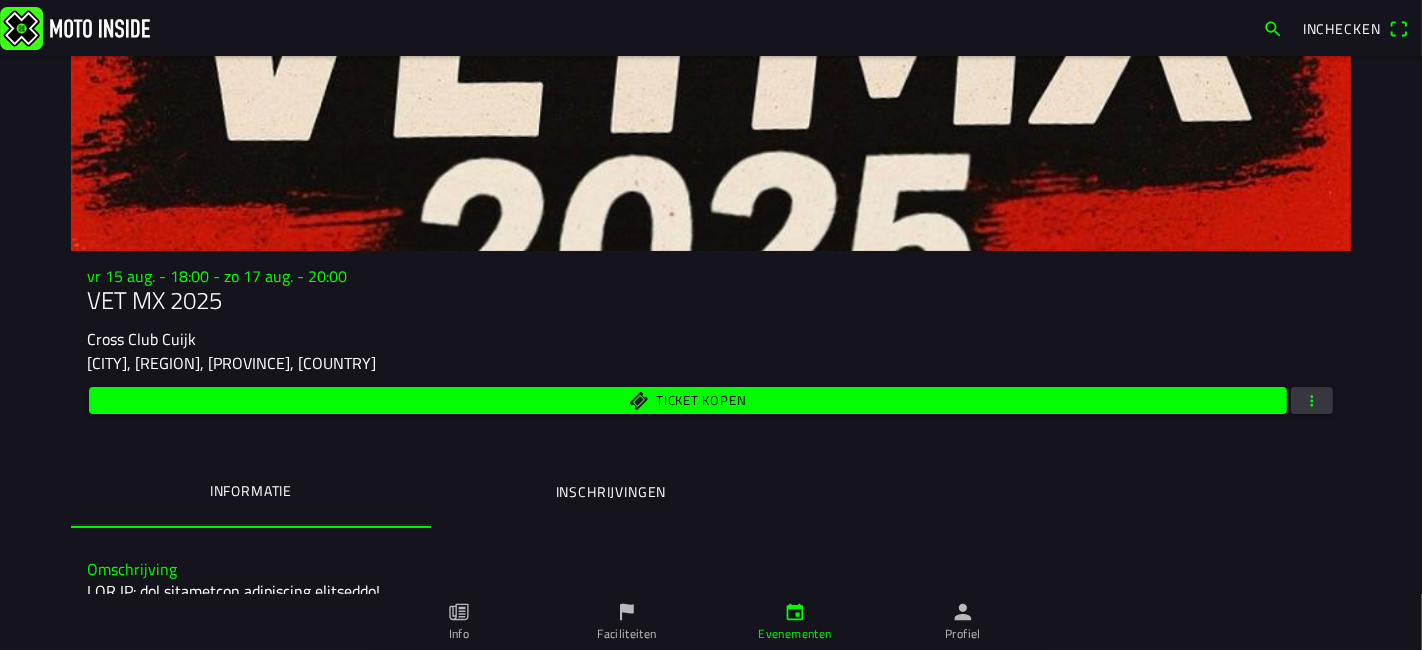 click at bounding box center [1312, 400] 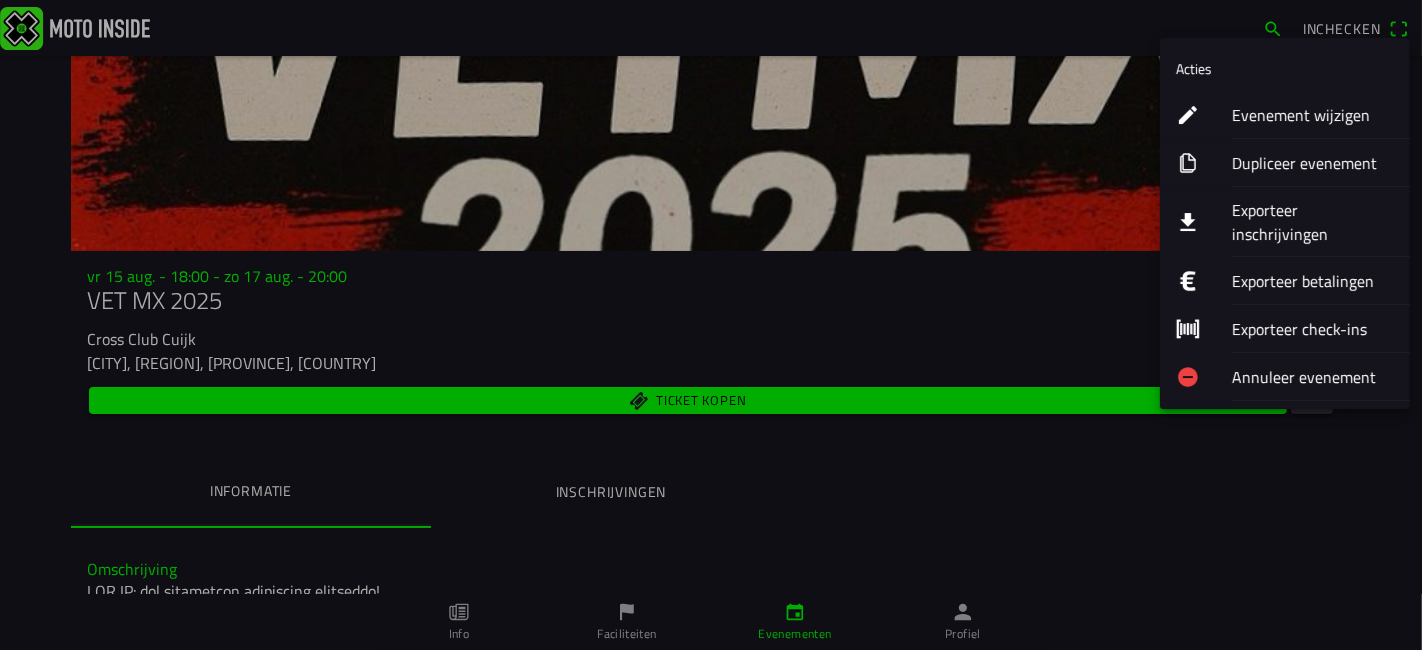 click on "Exporteer inschrijvingen" 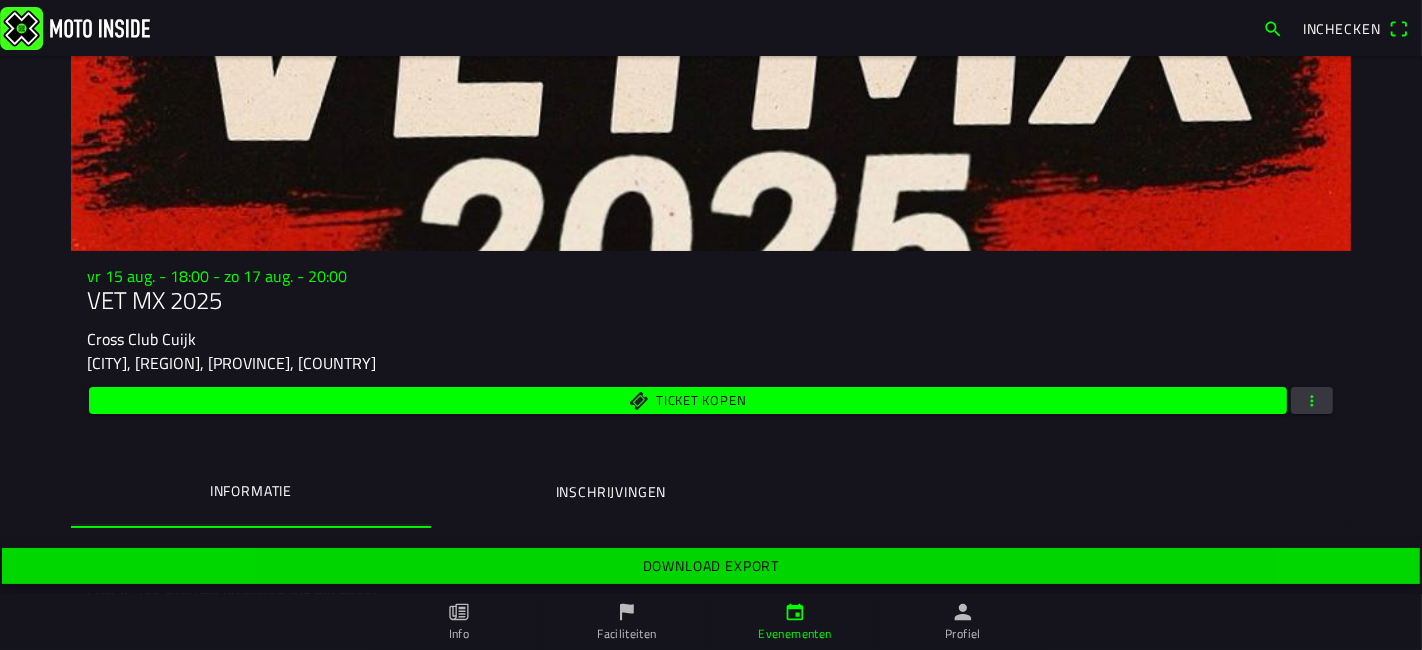 click on "Download export" 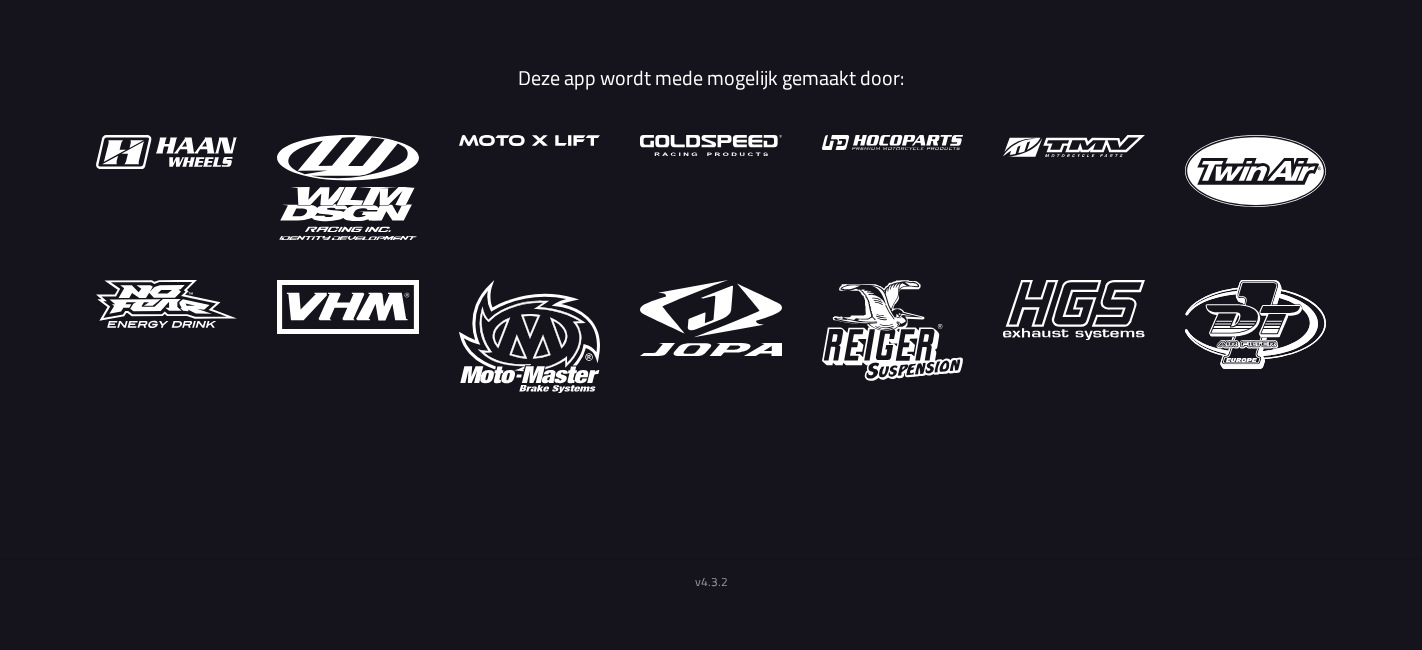 scroll, scrollTop: 0, scrollLeft: 0, axis: both 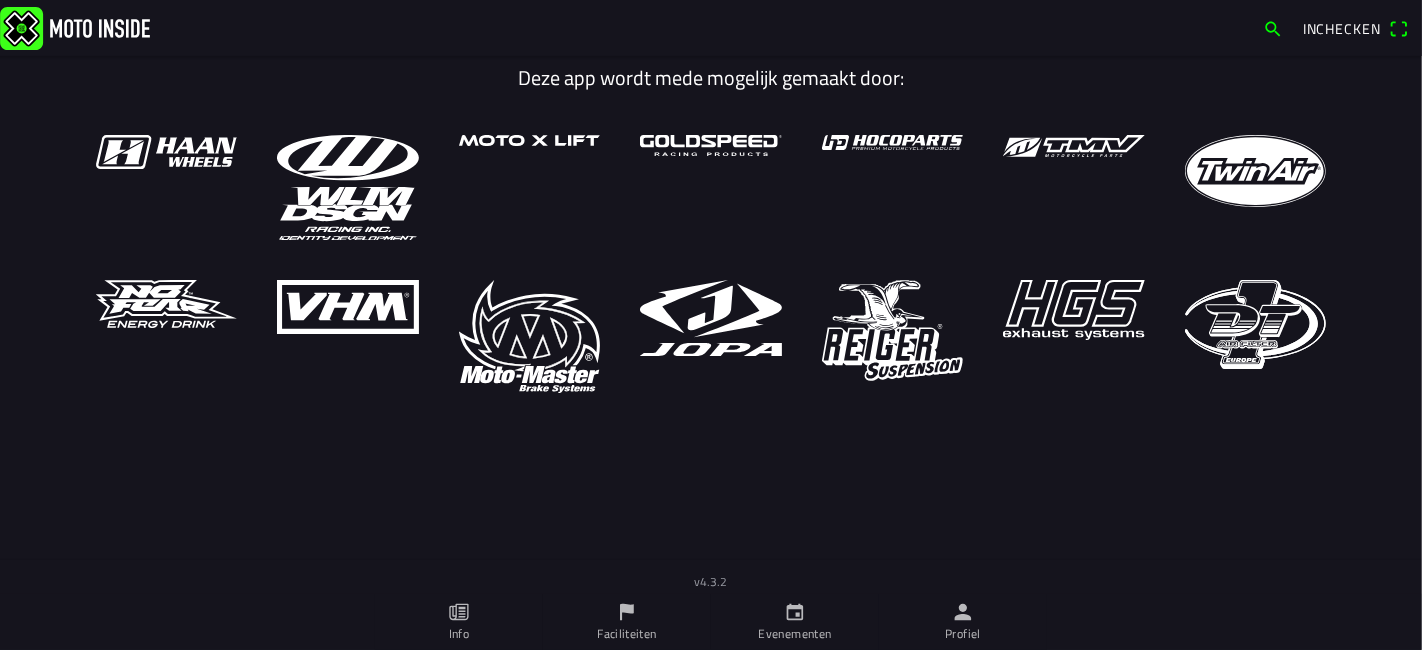 click 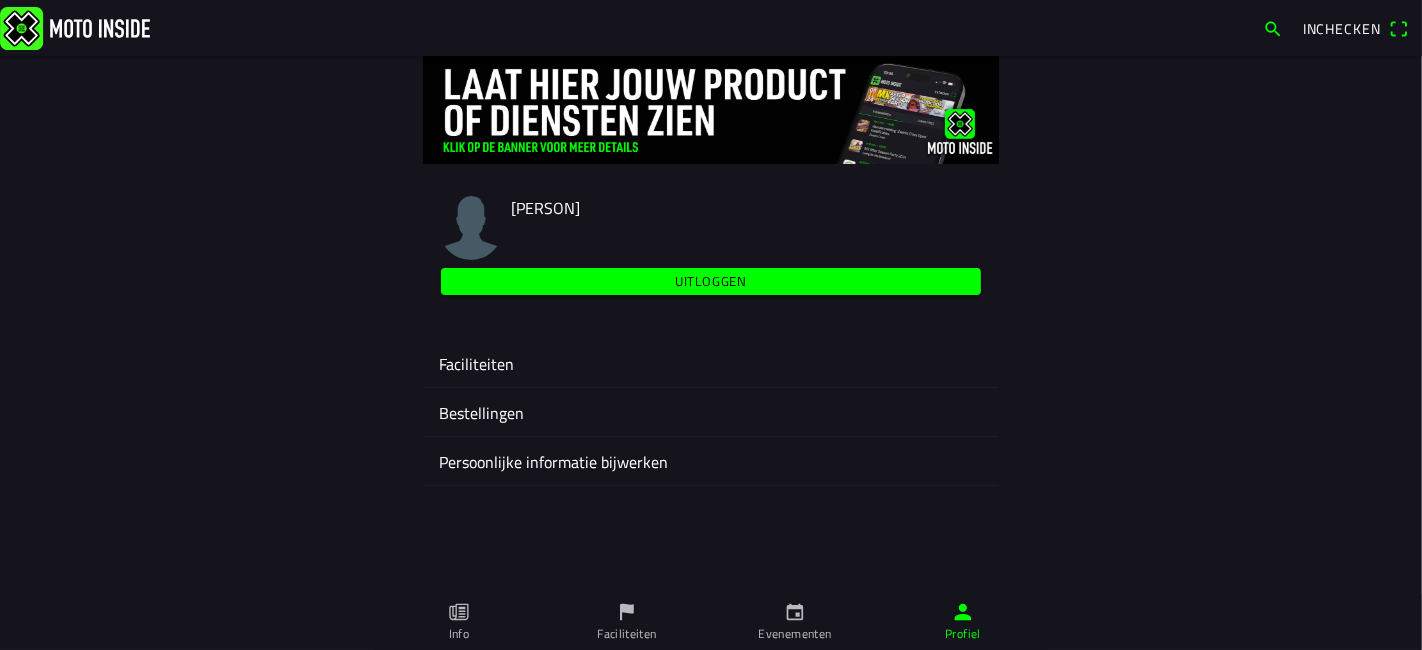 click on "Faciliteiten" 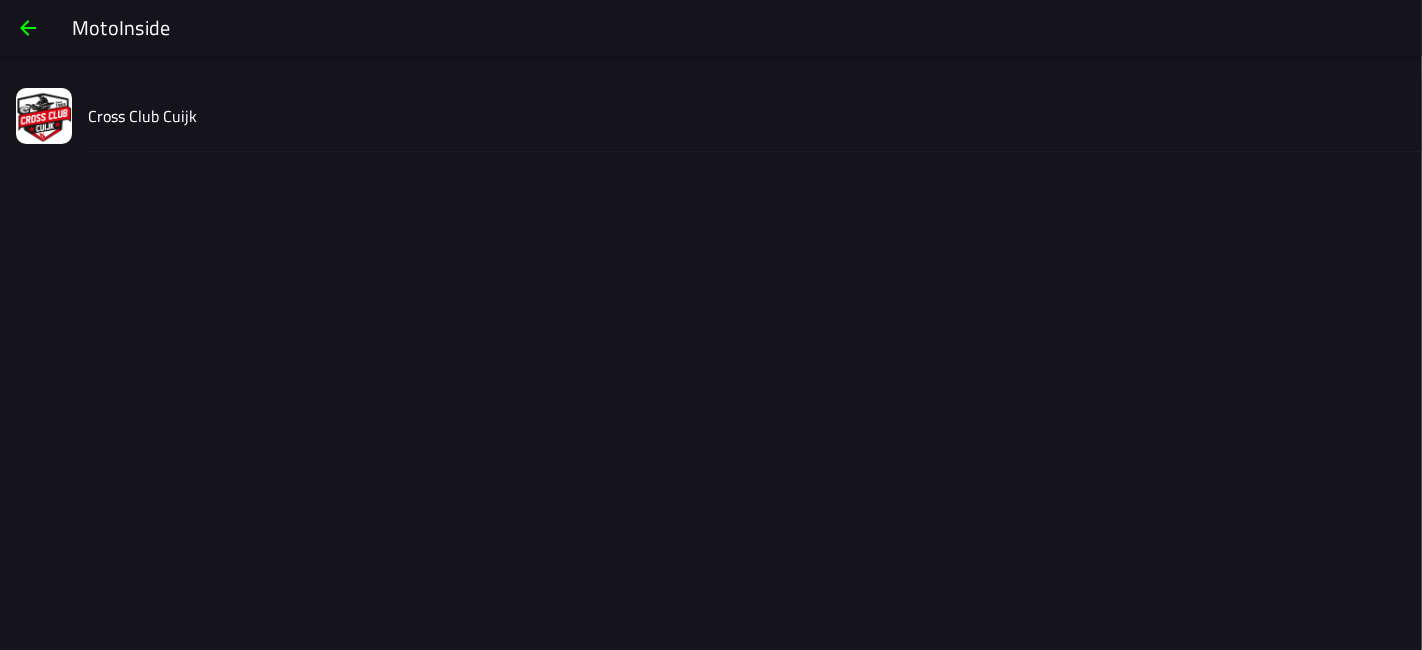 click on "Cross Club Cuijk" 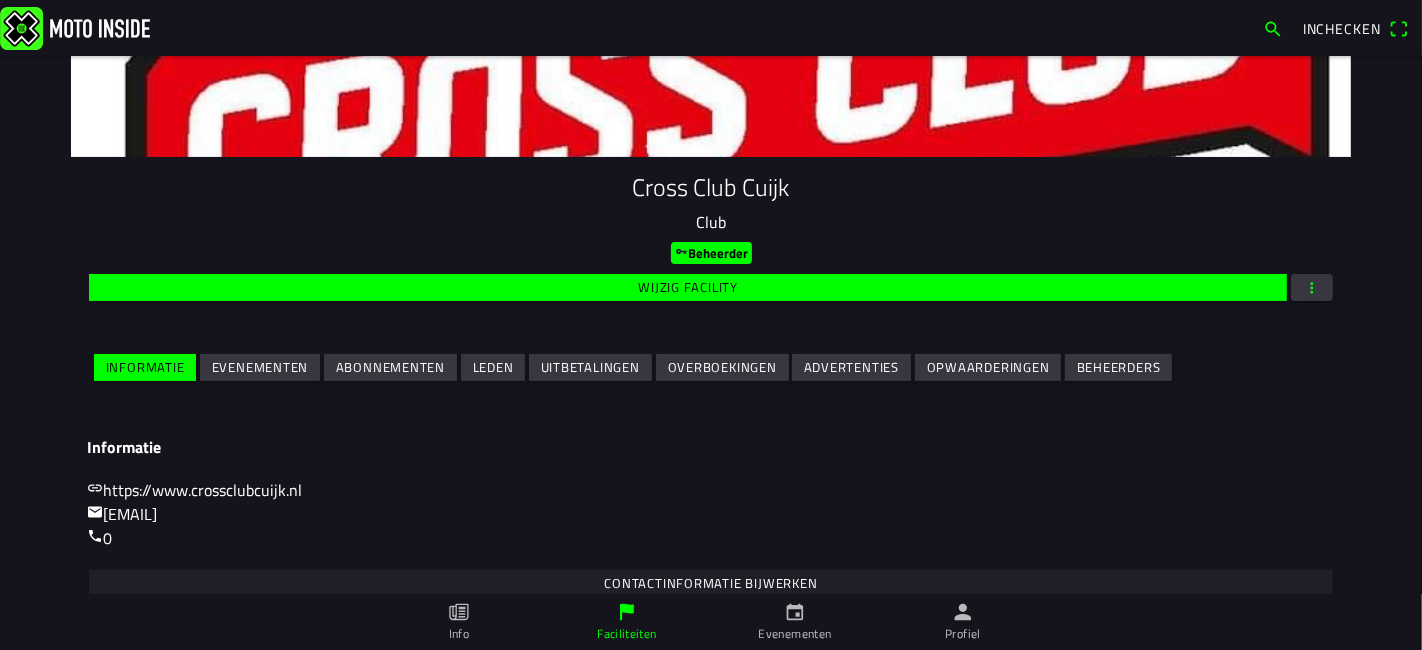 scroll, scrollTop: 222, scrollLeft: 0, axis: vertical 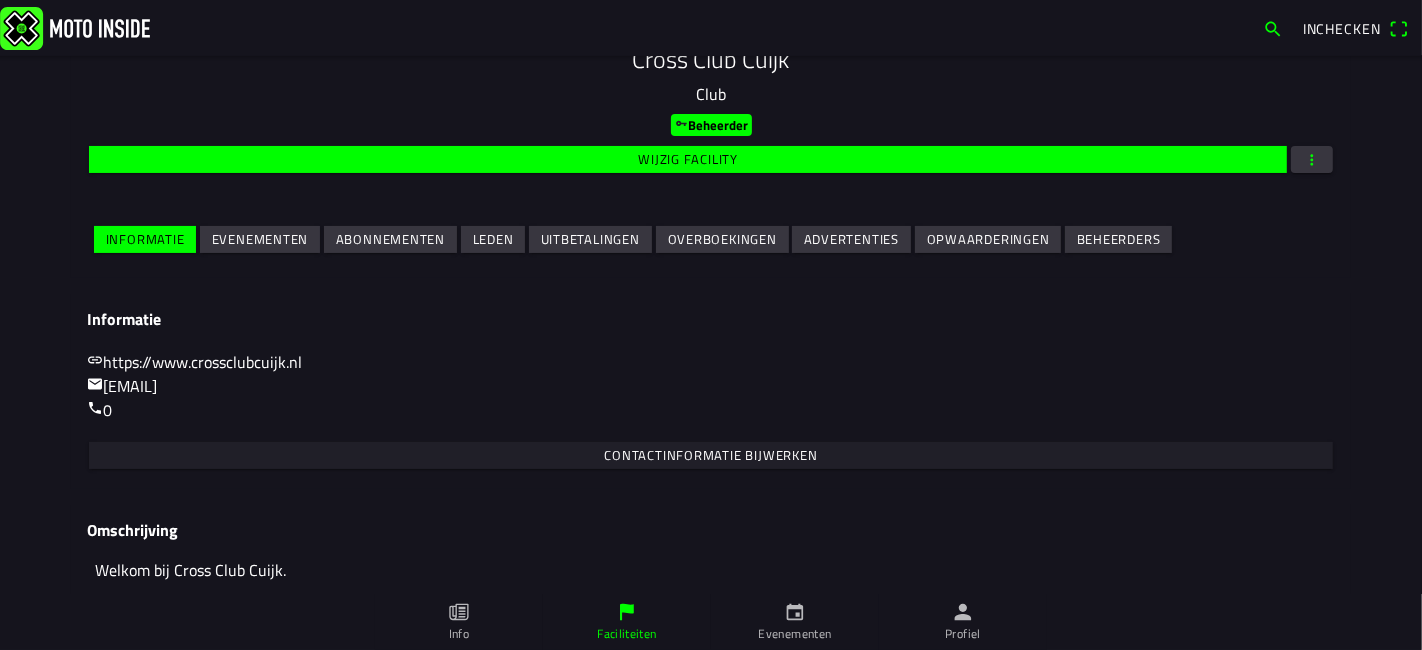 click on "Evenementen" at bounding box center (260, 239) 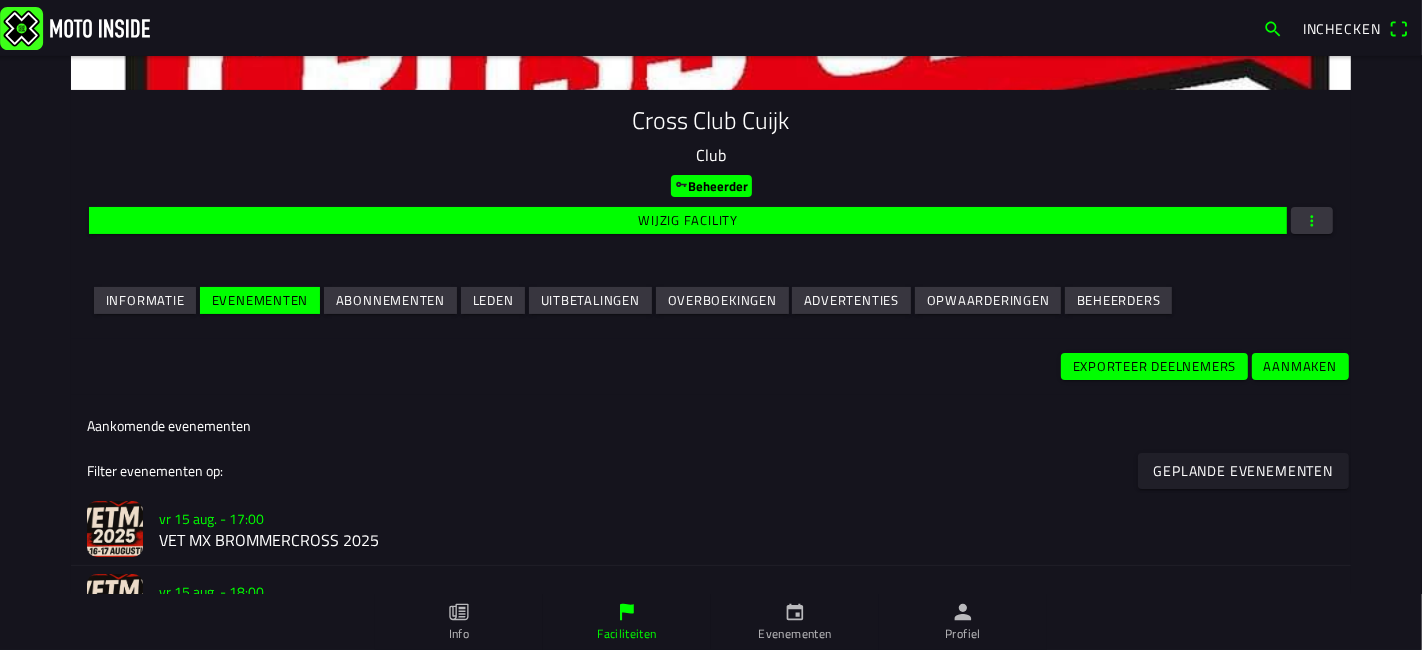 scroll, scrollTop: 333, scrollLeft: 0, axis: vertical 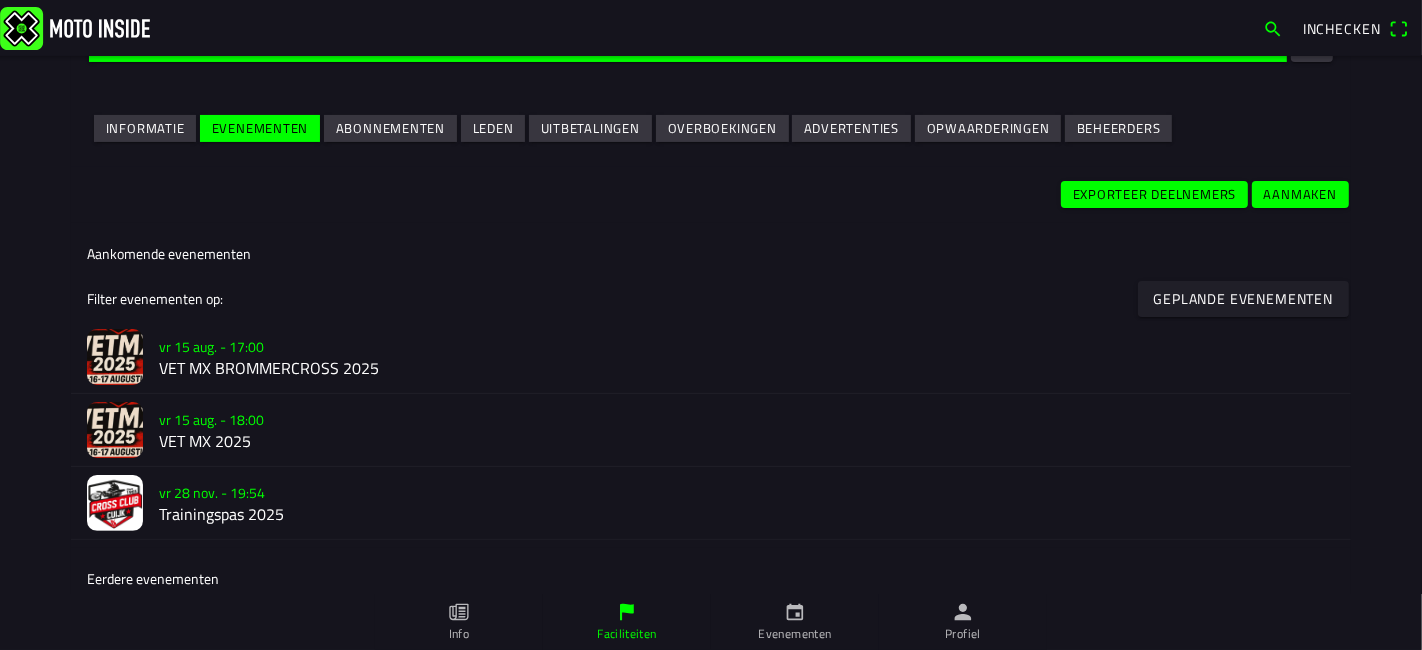 click on "VET MX BROMMERCROSS 2025" 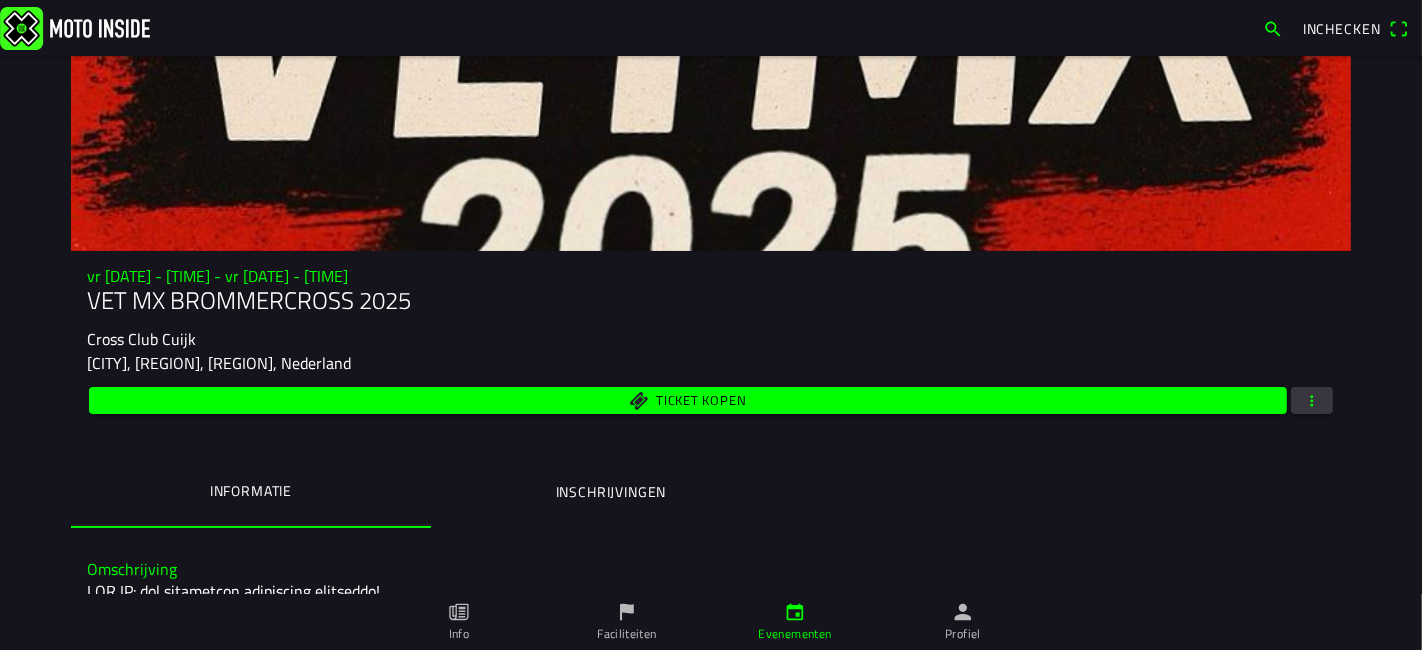 click at bounding box center (1312, 400) 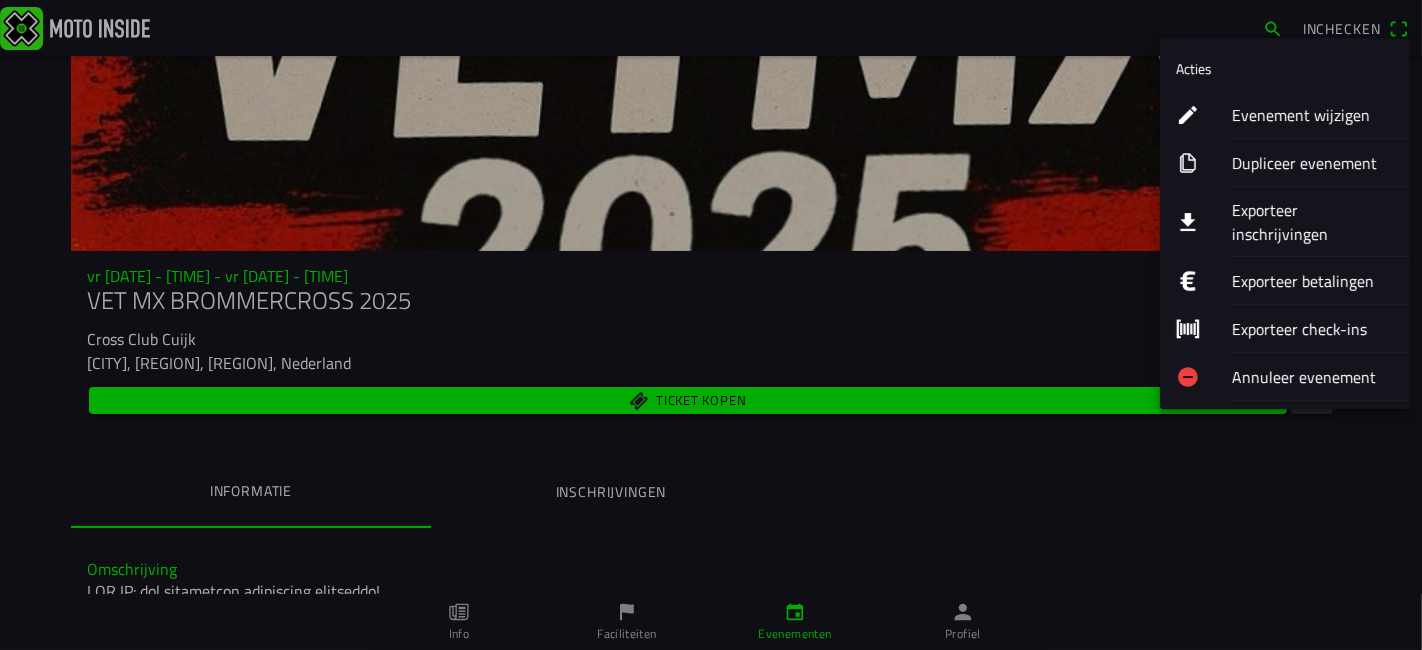 click on "Exporteer inschrijvingen" 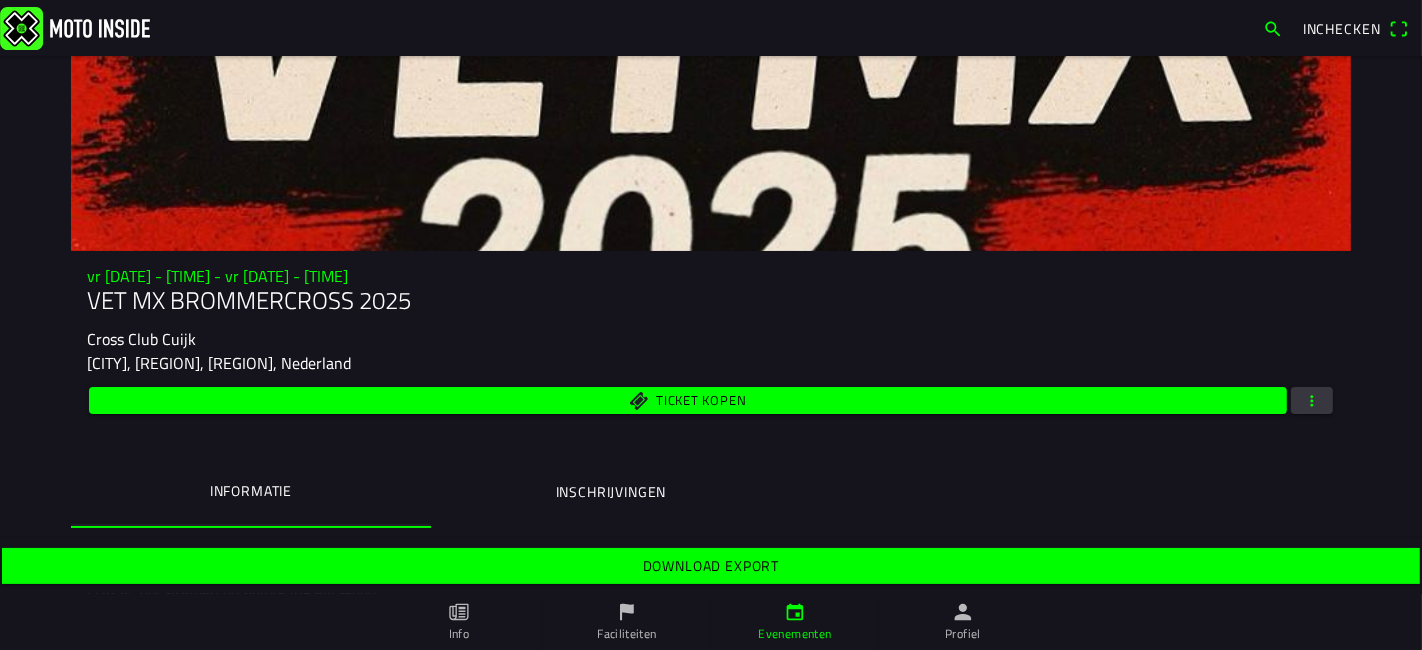 click on "Download export" 